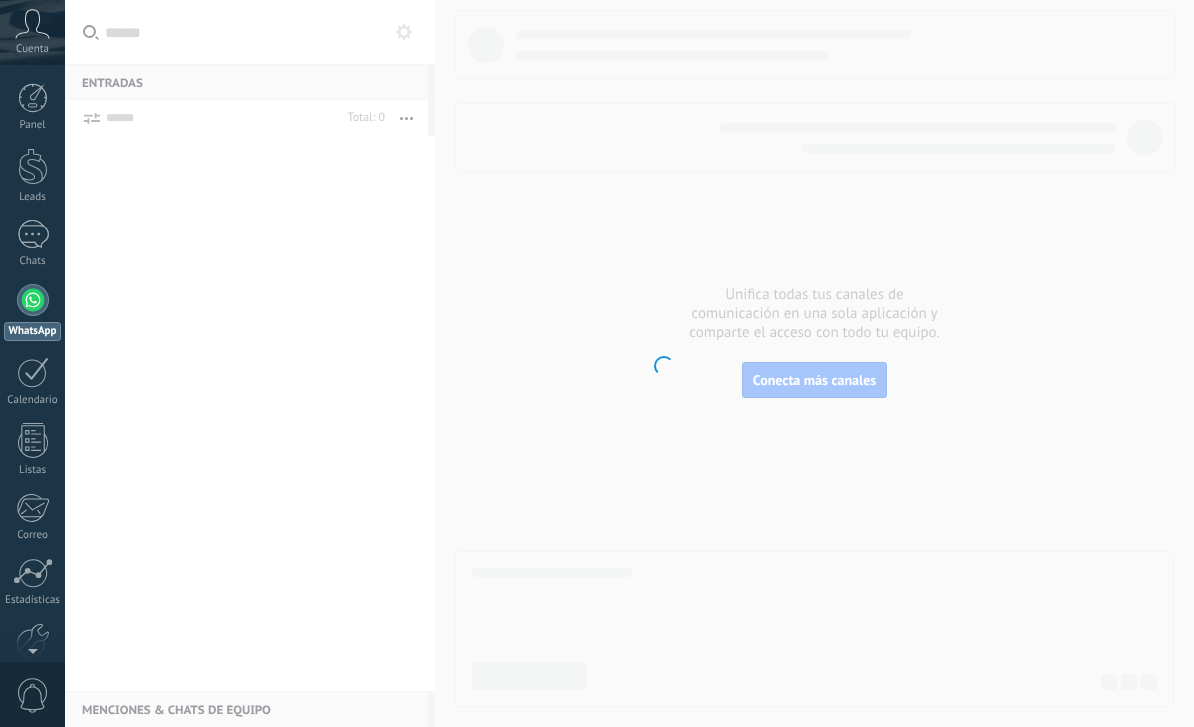 scroll, scrollTop: 0, scrollLeft: 0, axis: both 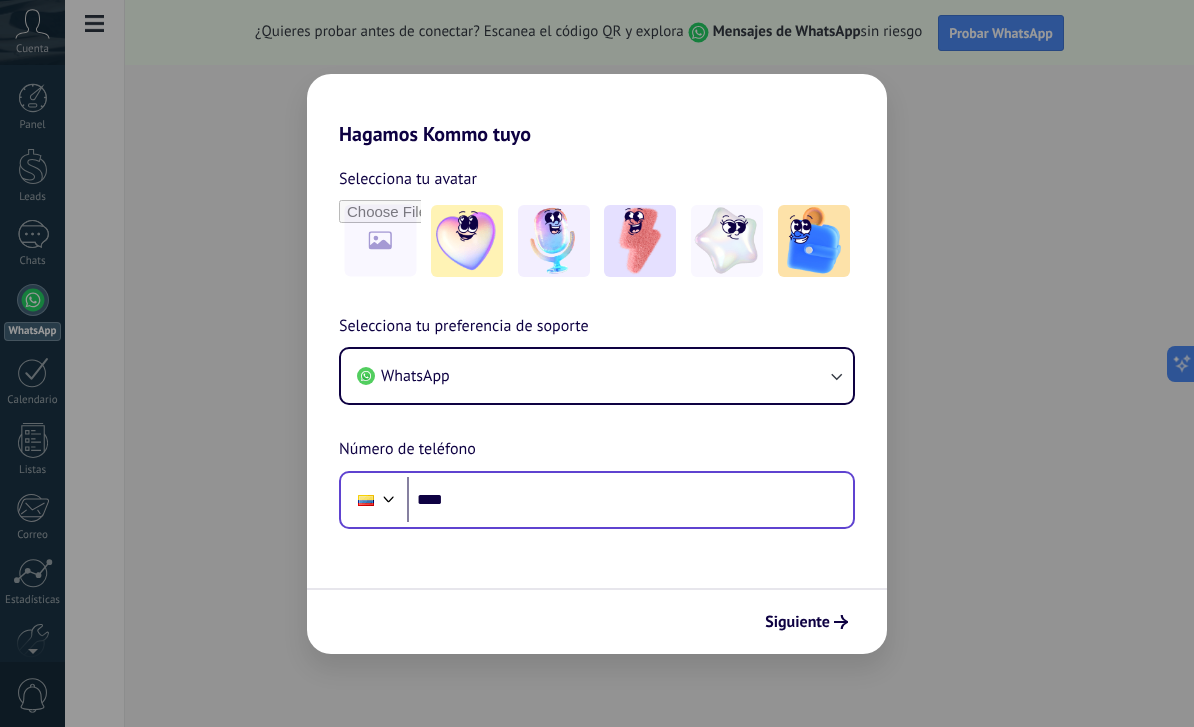 click on "Phone [PHONE]" at bounding box center [597, 500] 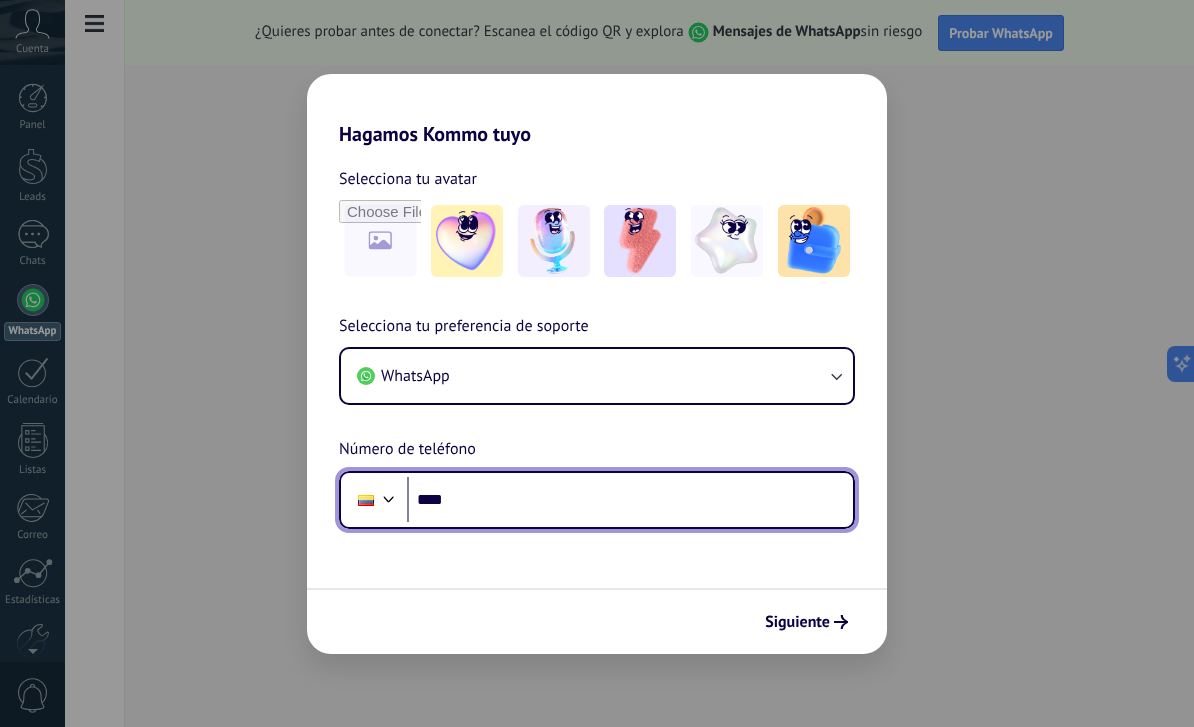 click on "****" at bounding box center (630, 500) 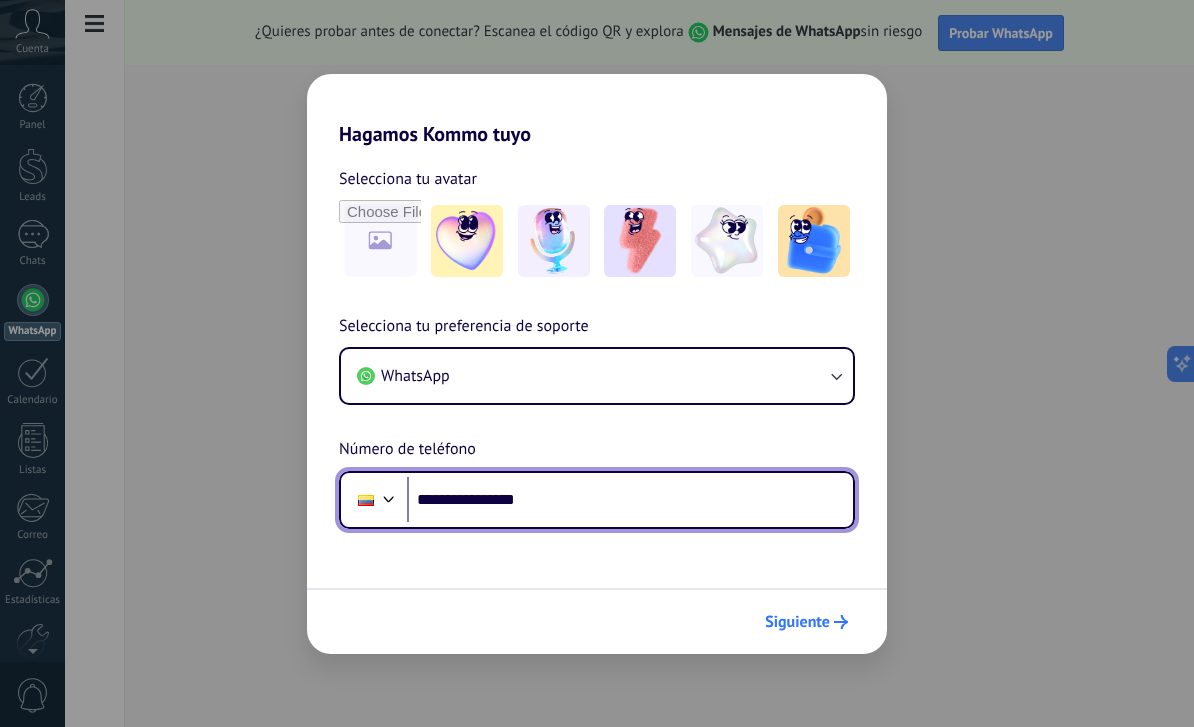 type on "**********" 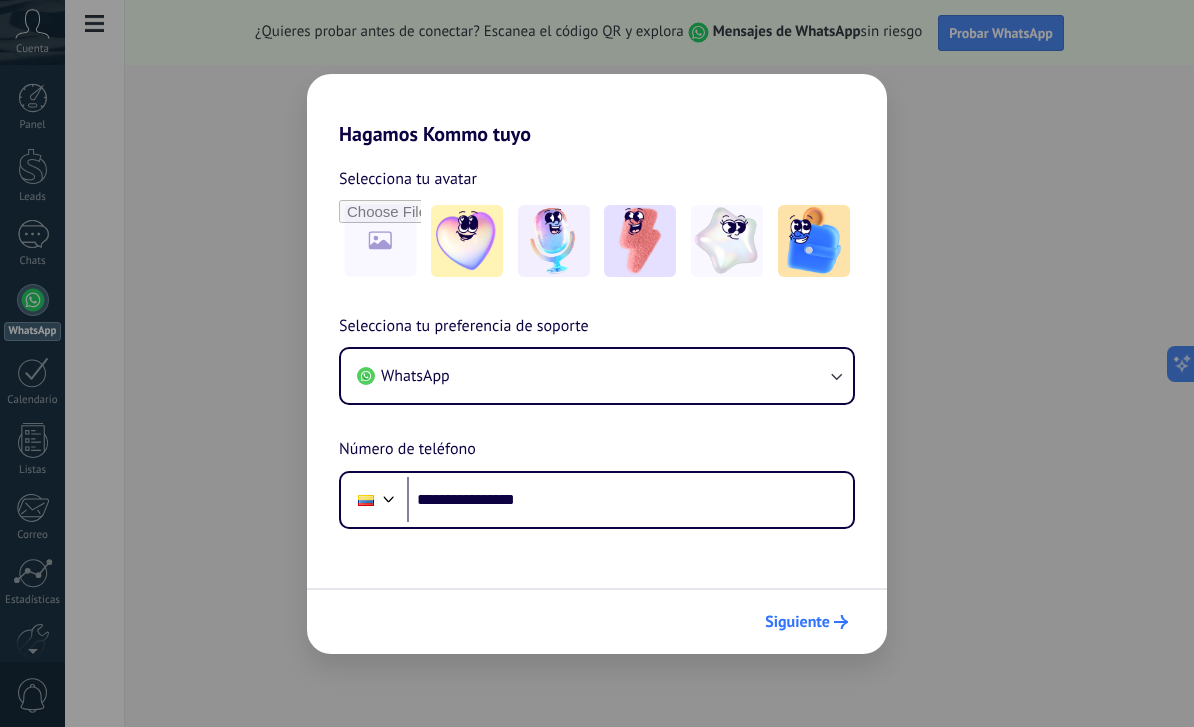click on "Siguiente" at bounding box center (797, 622) 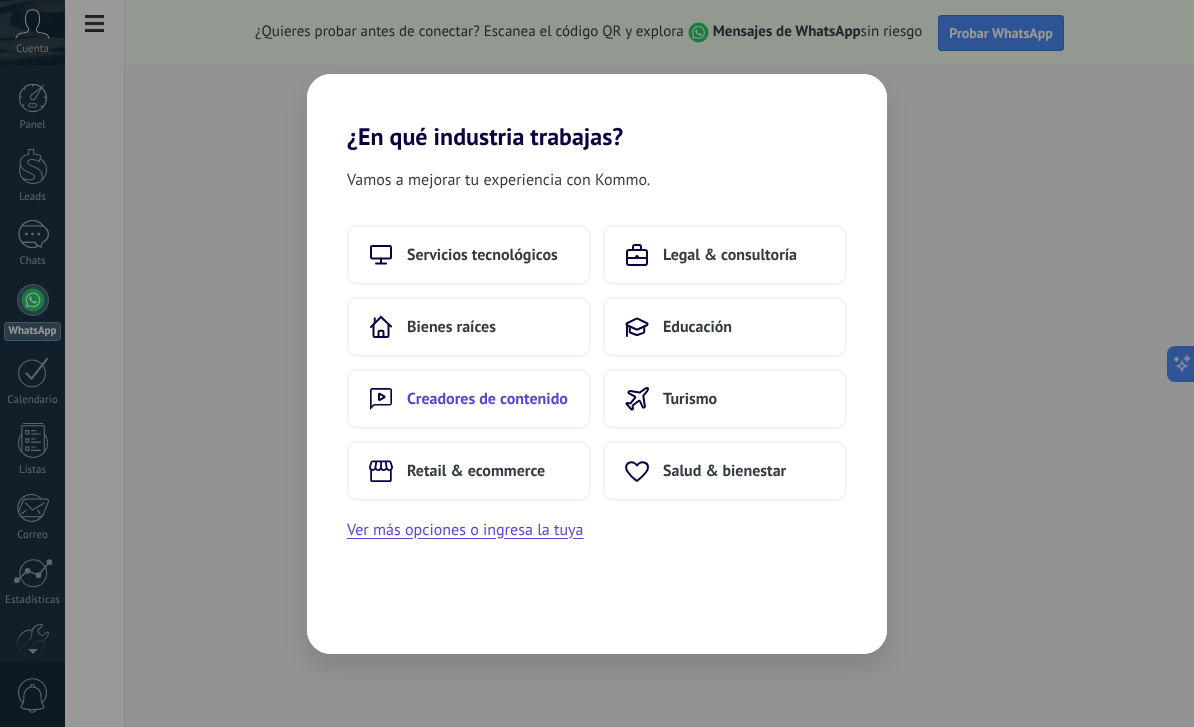 click on "Creadores de contenido" at bounding box center (482, 255) 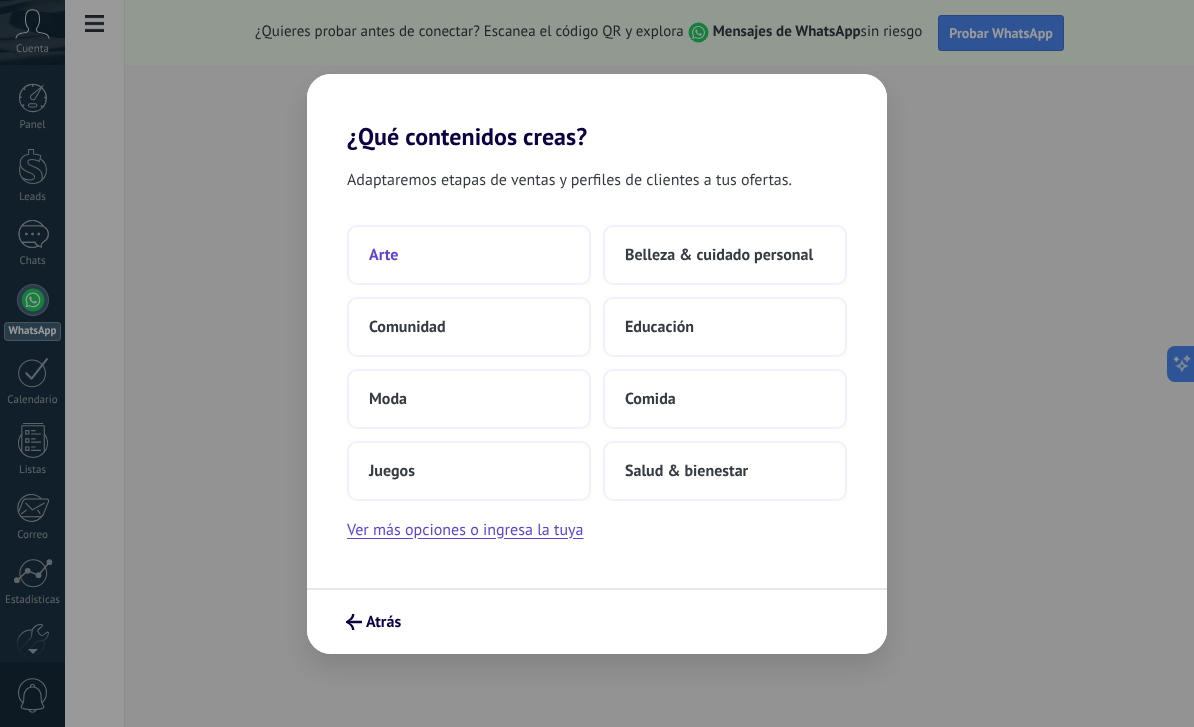 click on "Arte" at bounding box center (469, 255) 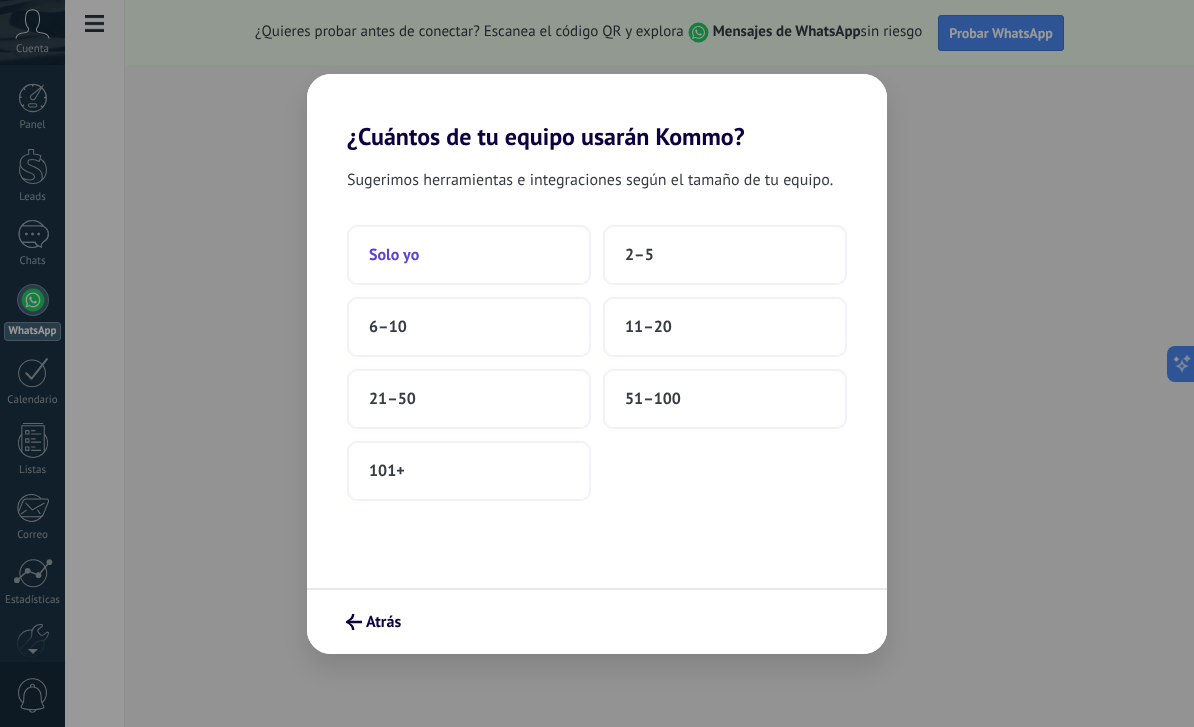 click on "Solo yo" at bounding box center (469, 255) 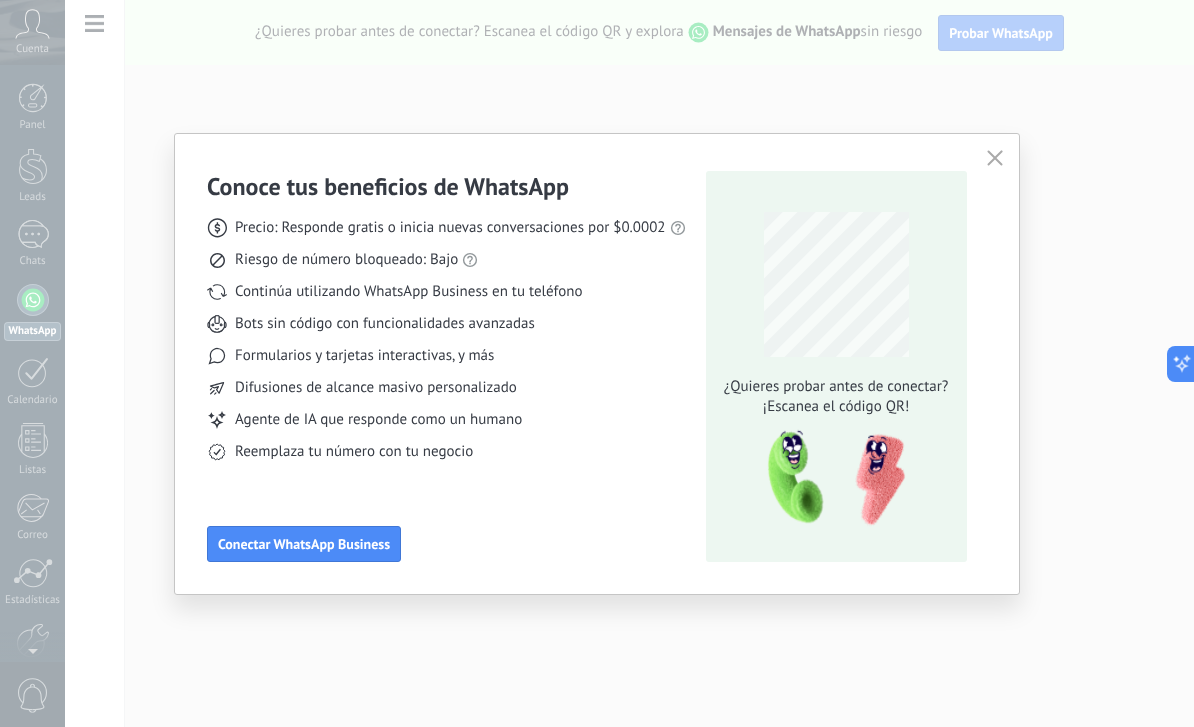 click at bounding box center (995, 158) 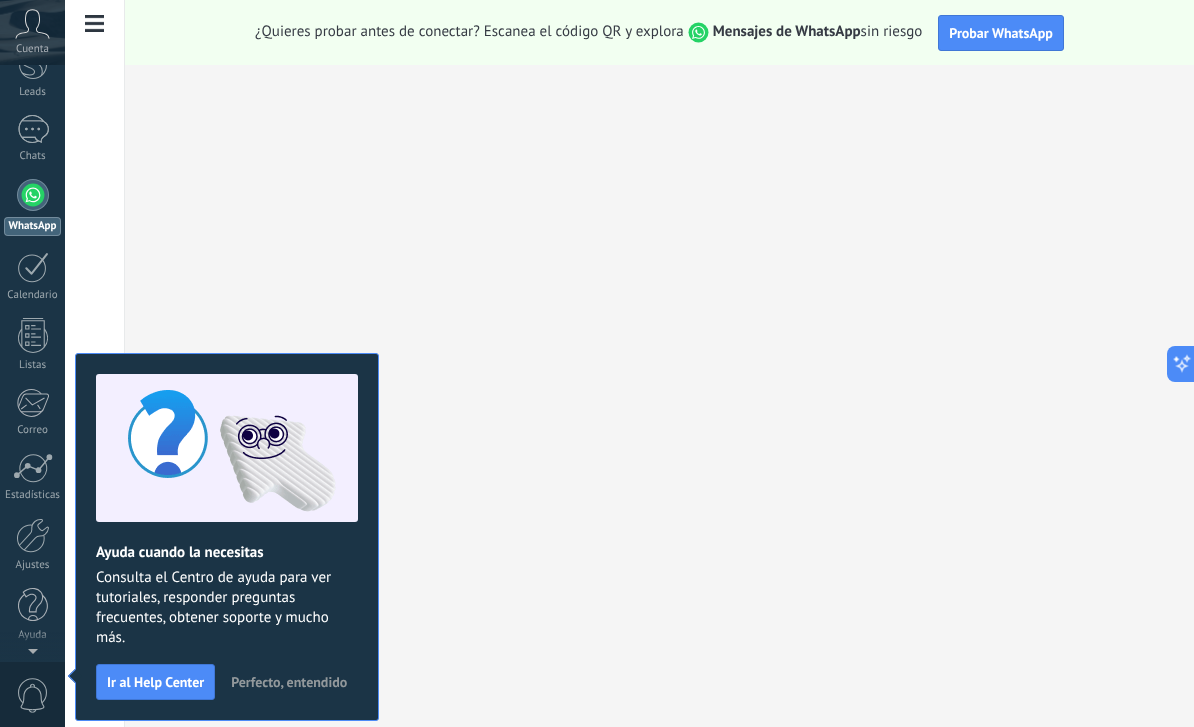 scroll, scrollTop: 0, scrollLeft: 0, axis: both 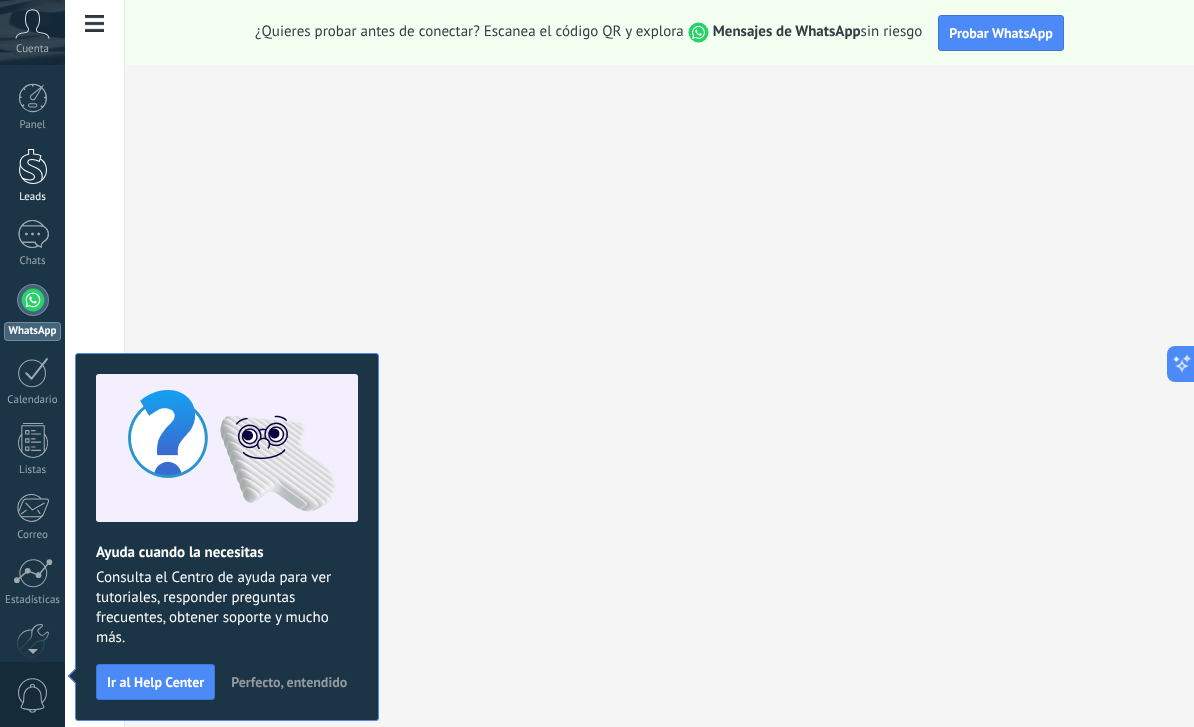 click at bounding box center (33, 166) 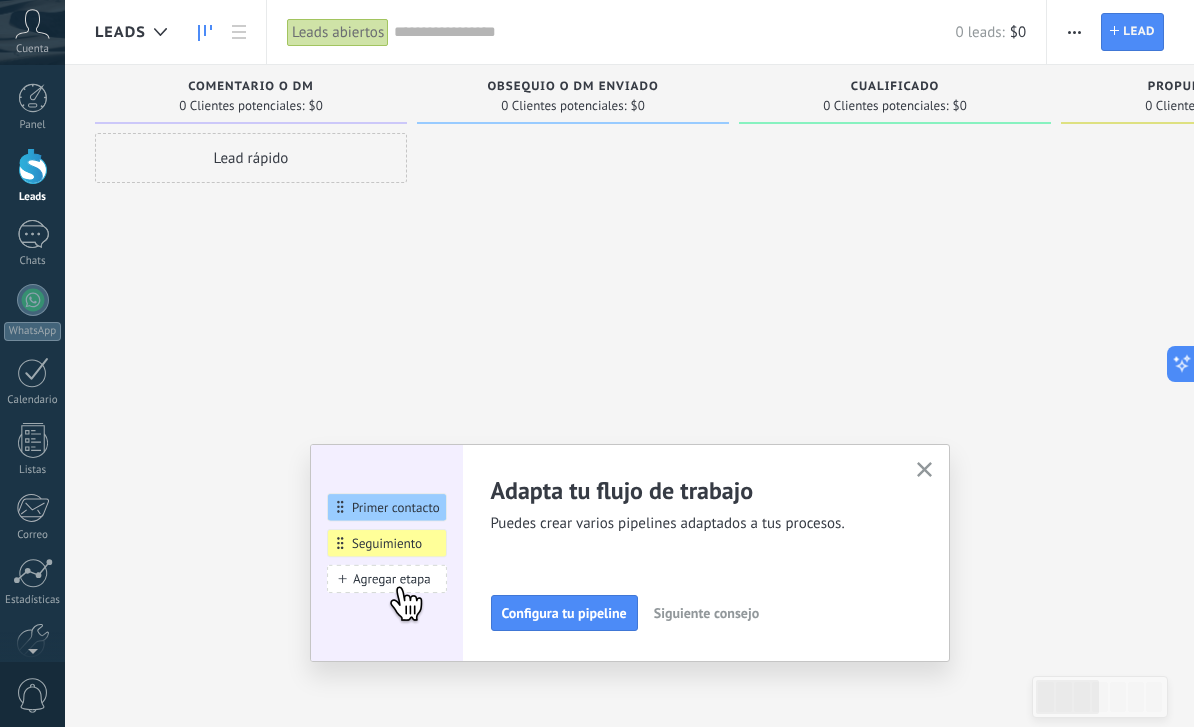 click at bounding box center [924, 469] 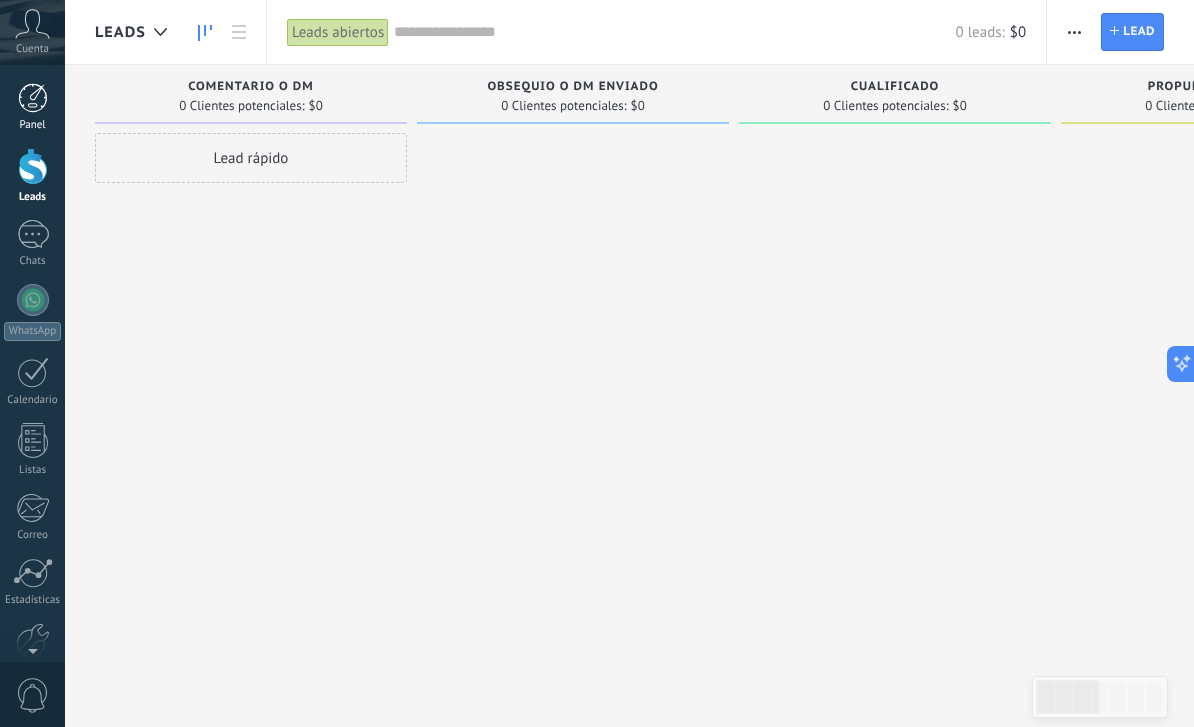 click at bounding box center (33, 98) 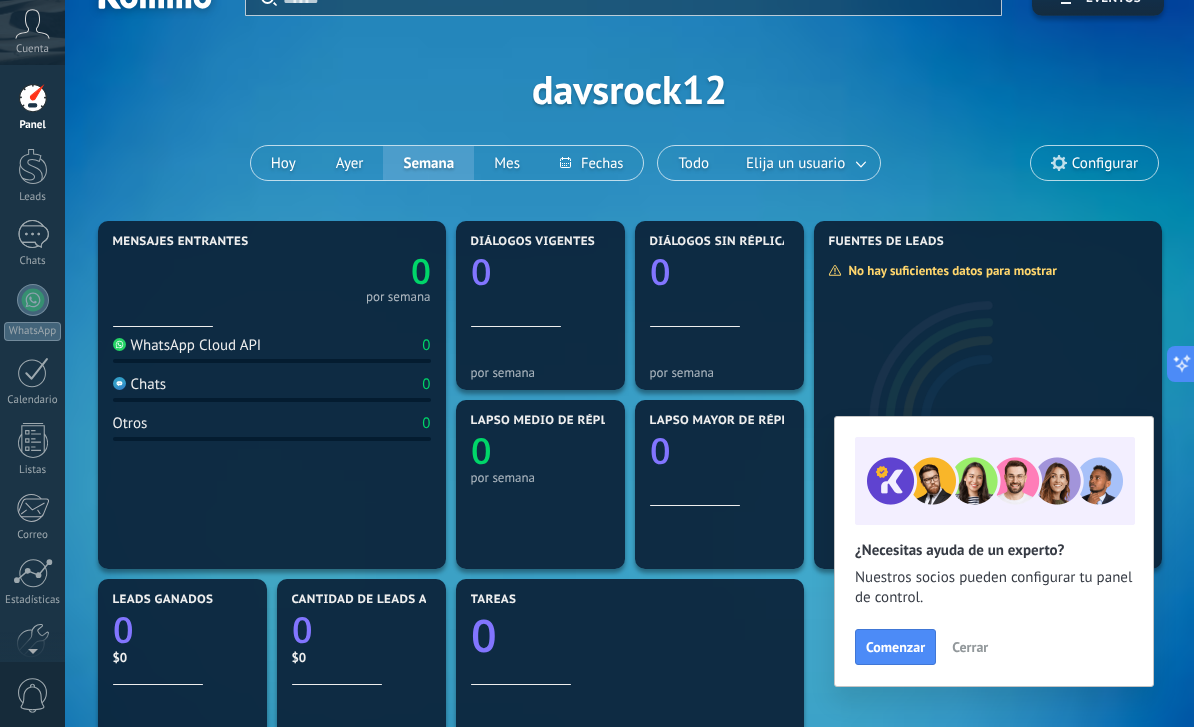 scroll, scrollTop: 0, scrollLeft: 0, axis: both 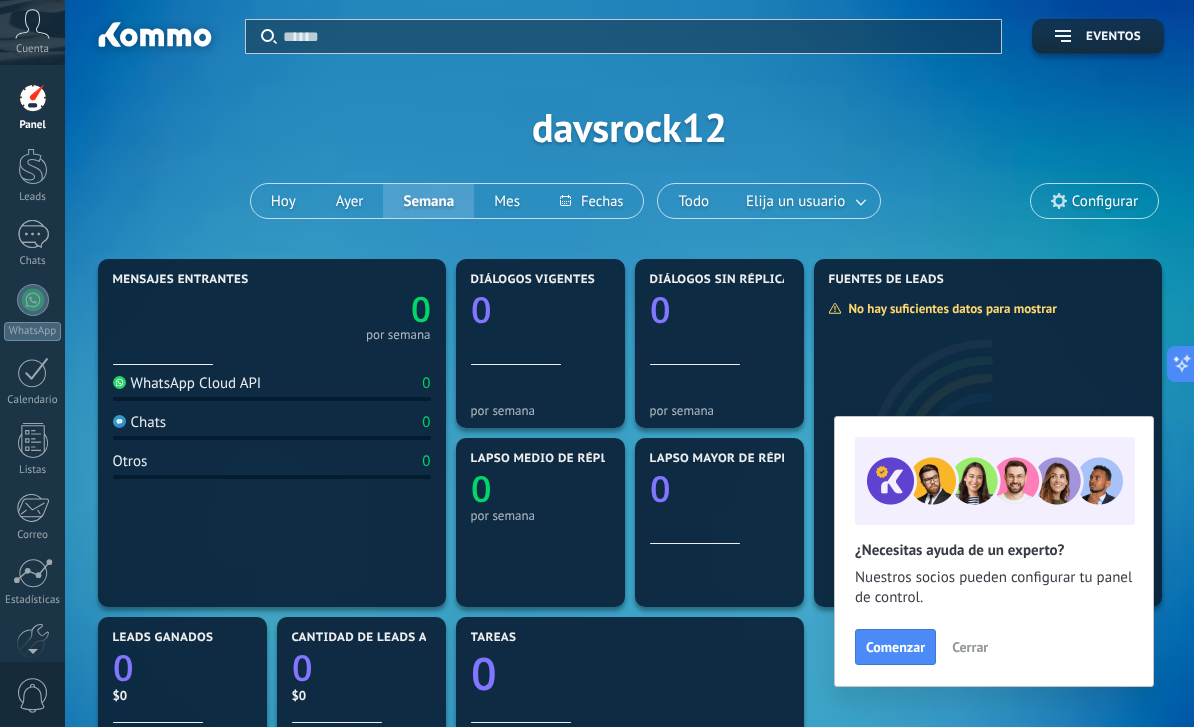 click at bounding box center [32, 24] 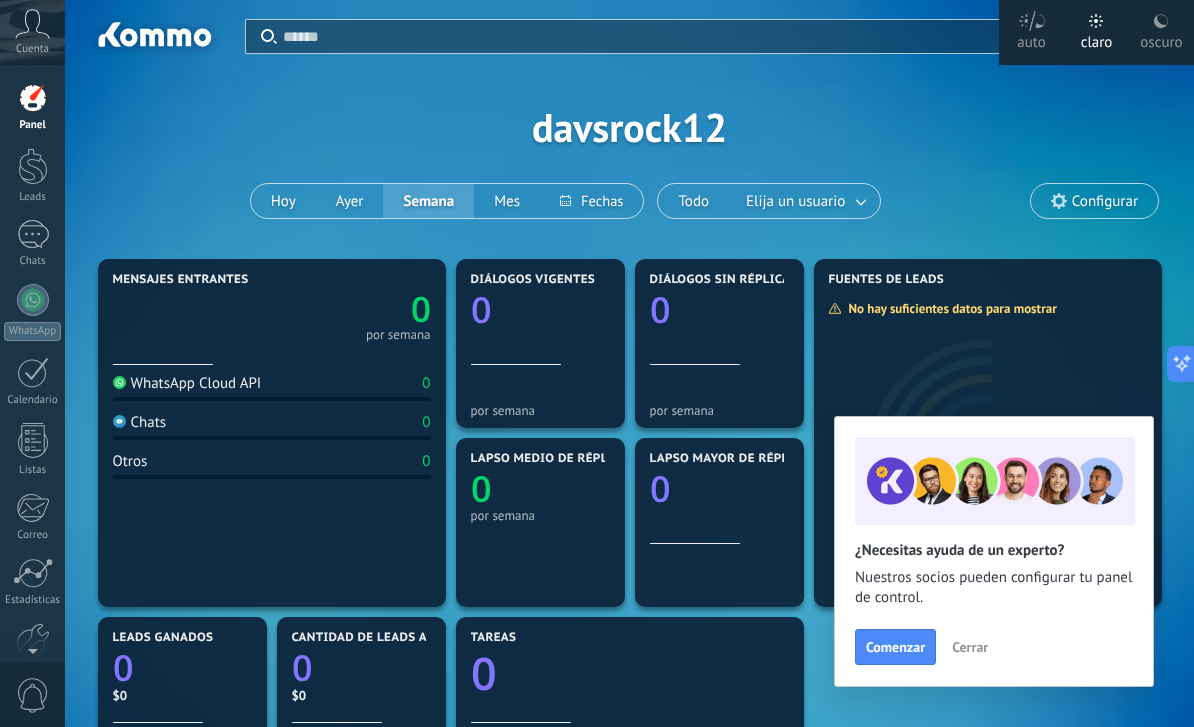 click at bounding box center [32, 24] 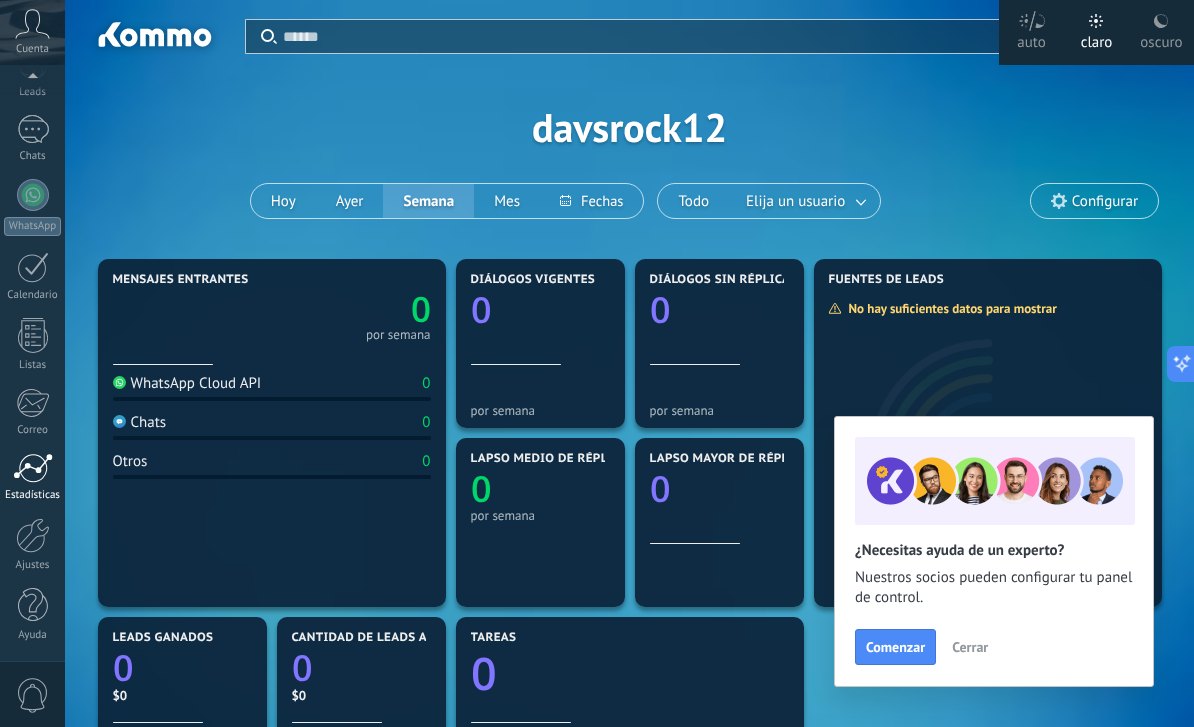 scroll, scrollTop: 105, scrollLeft: 0, axis: vertical 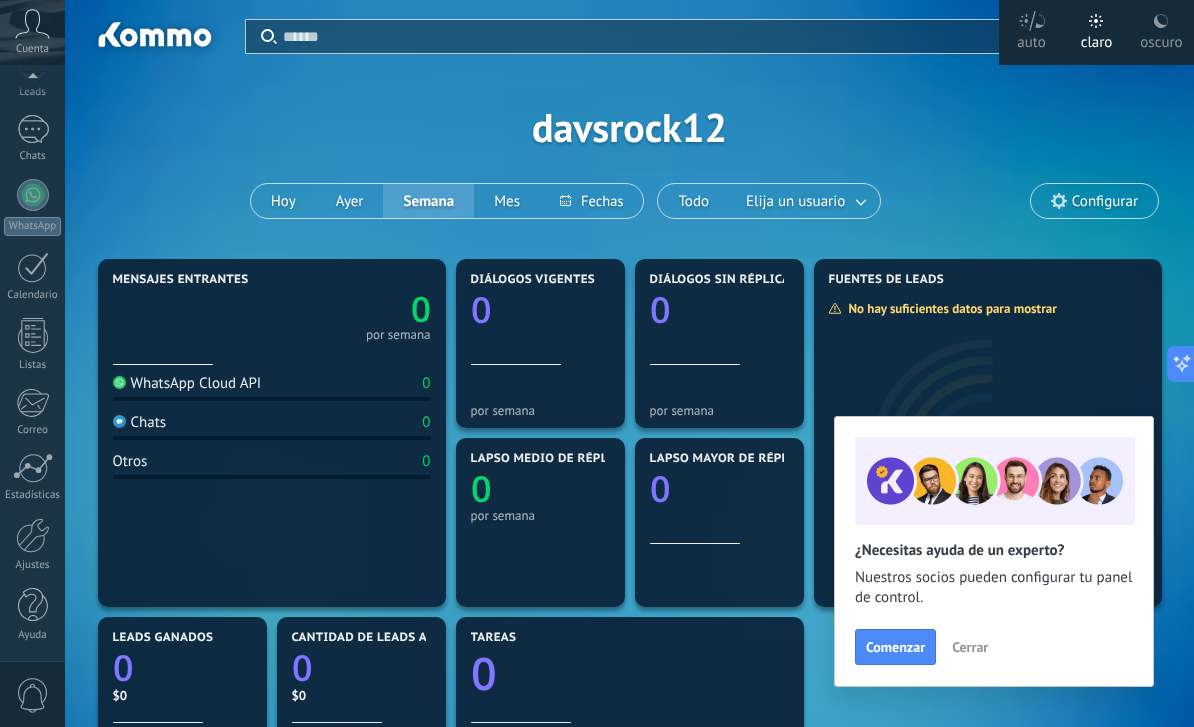 click on "Panel
Leads
Chats
WhatsApp
Clientes" at bounding box center [32, 320] 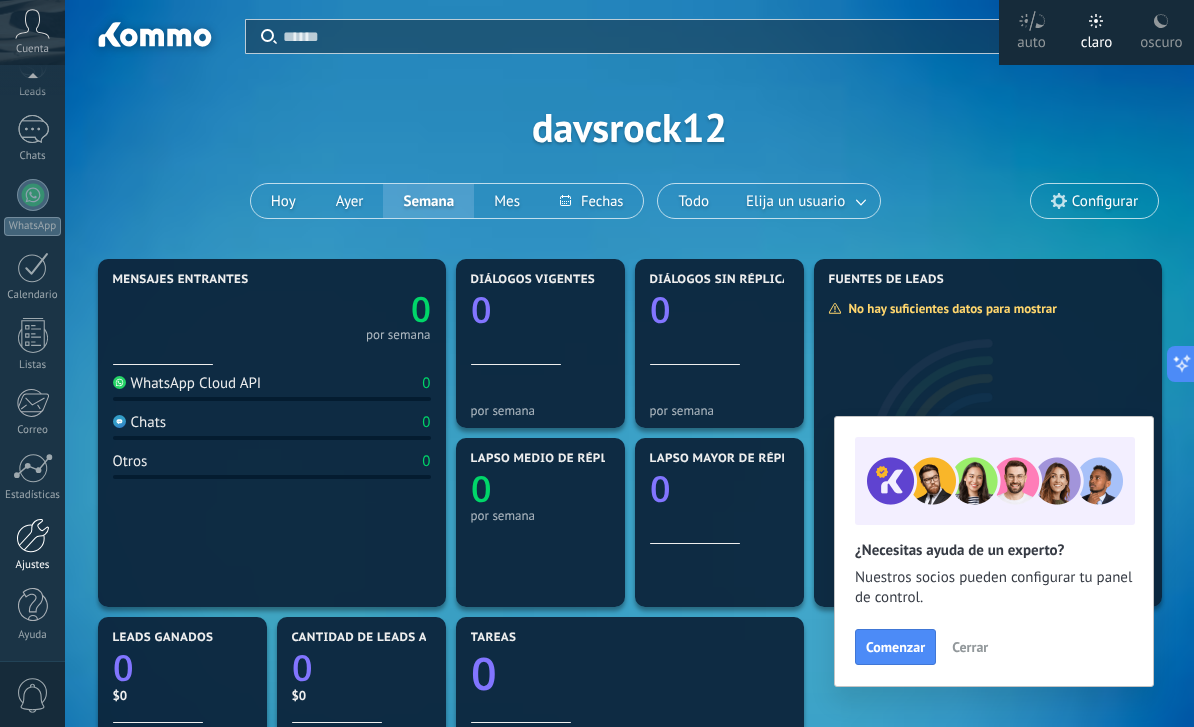 click on "Ajustes" at bounding box center [33, 565] 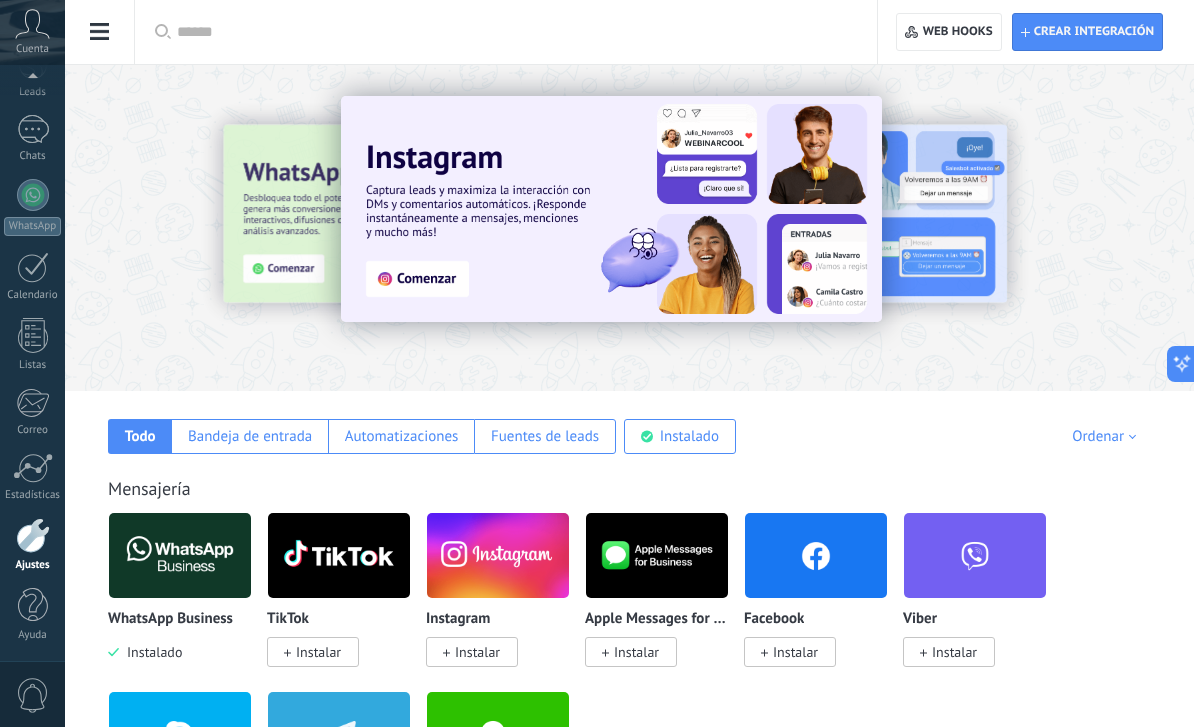 scroll, scrollTop: 50, scrollLeft: 0, axis: vertical 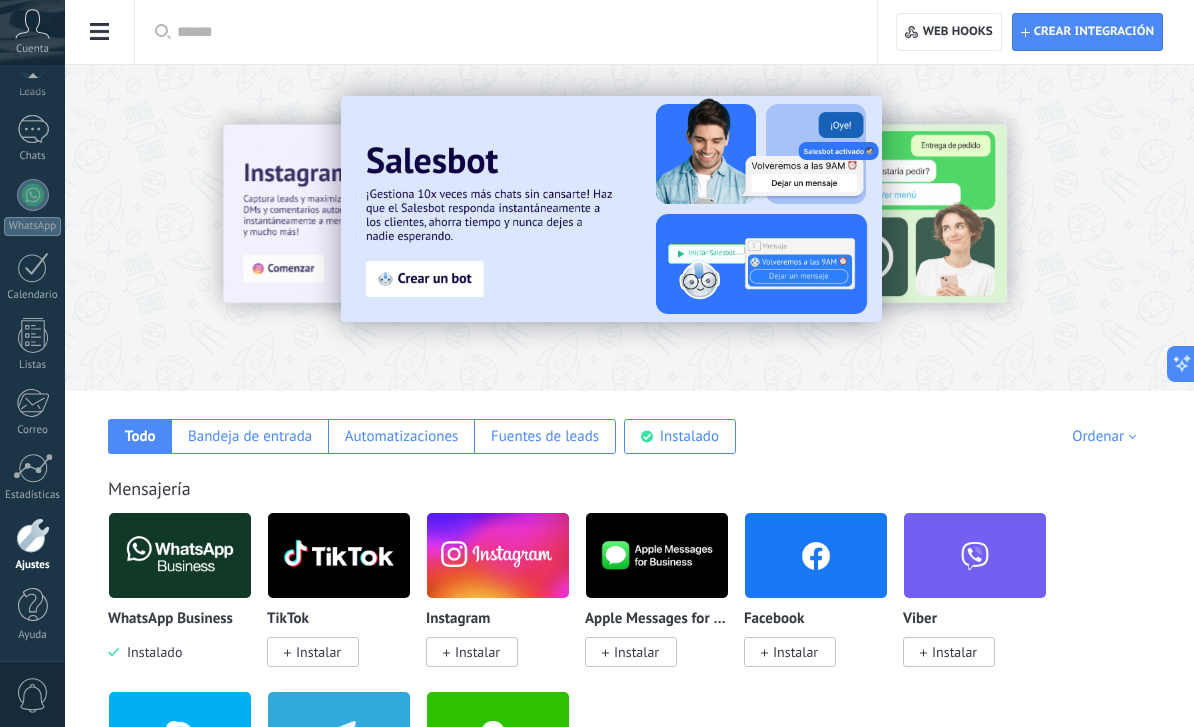 click at bounding box center [100, 32] 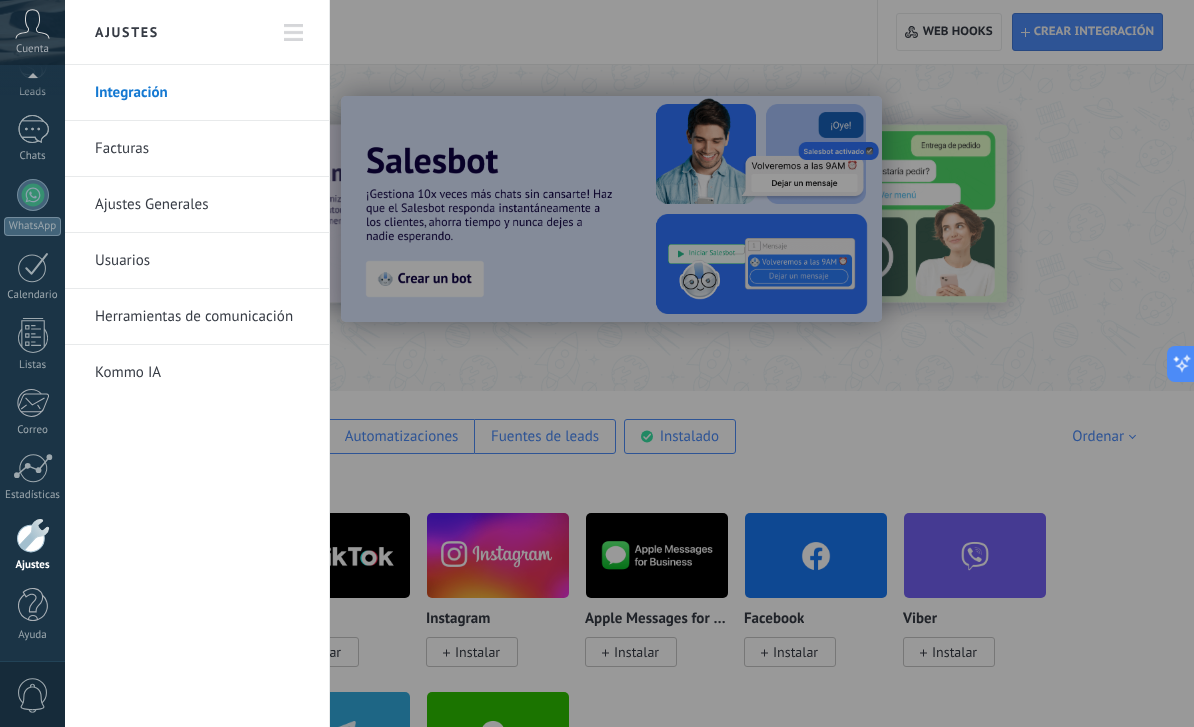 click at bounding box center (32, 24) 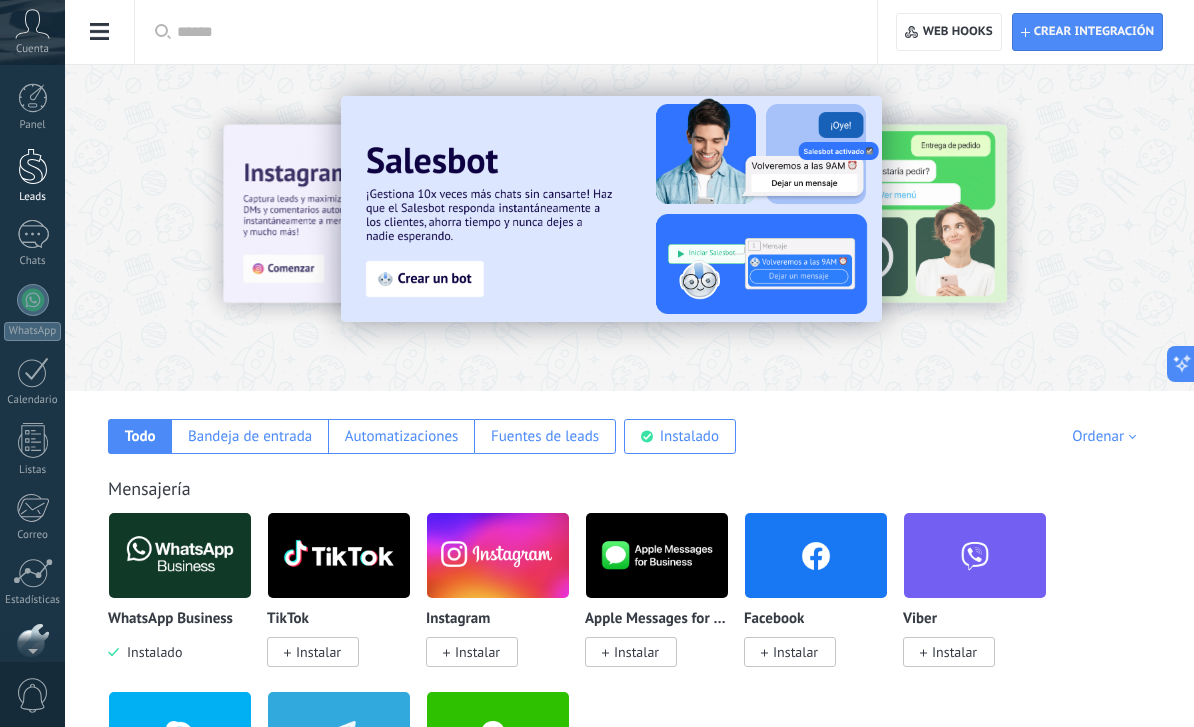 scroll, scrollTop: 0, scrollLeft: 0, axis: both 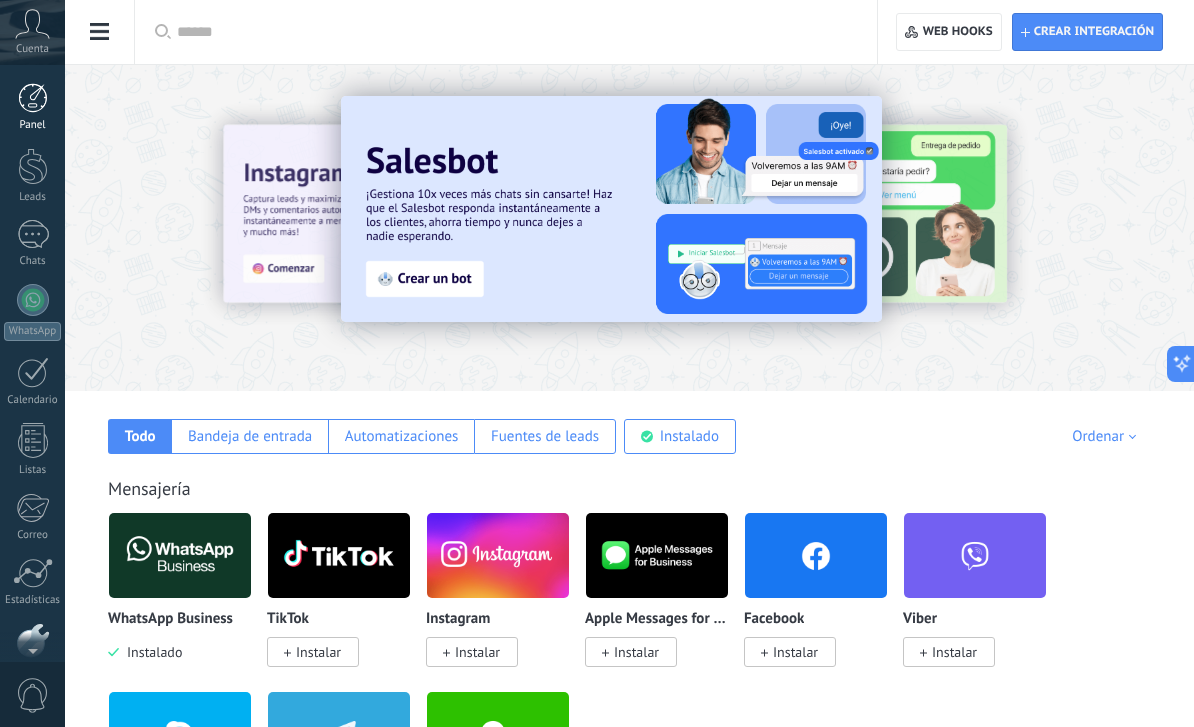 click at bounding box center (33, 98) 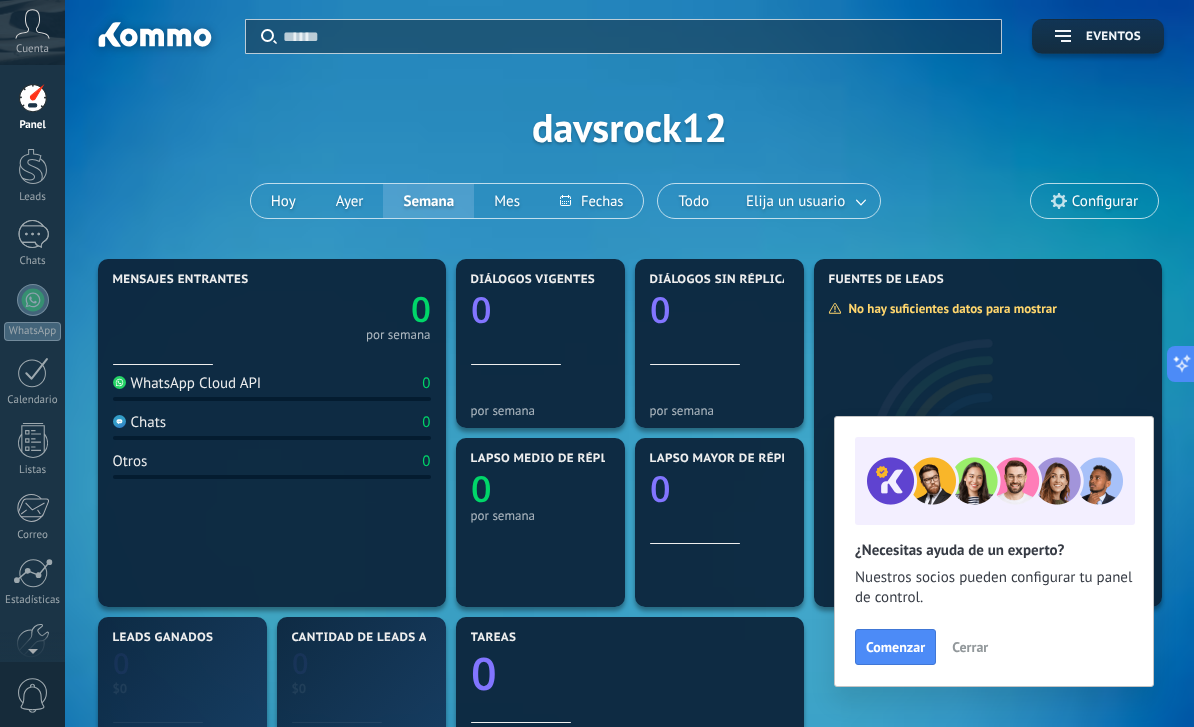 click at bounding box center [272, 354] 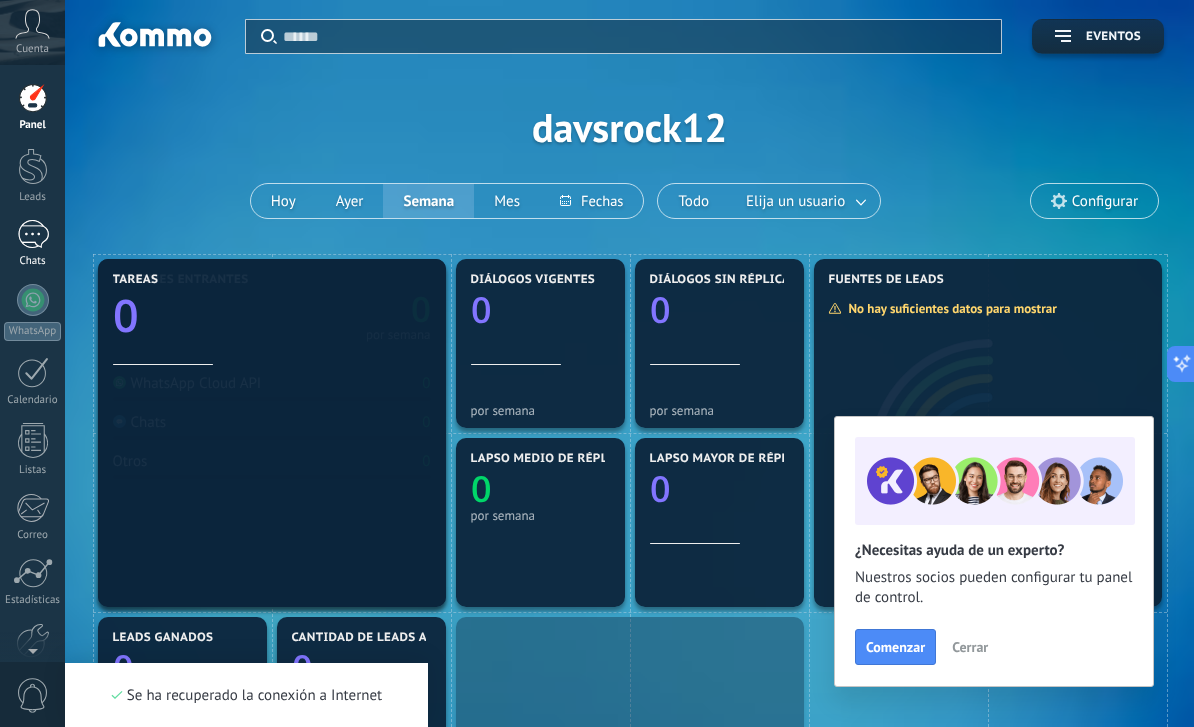 click on "Chats" at bounding box center [33, 261] 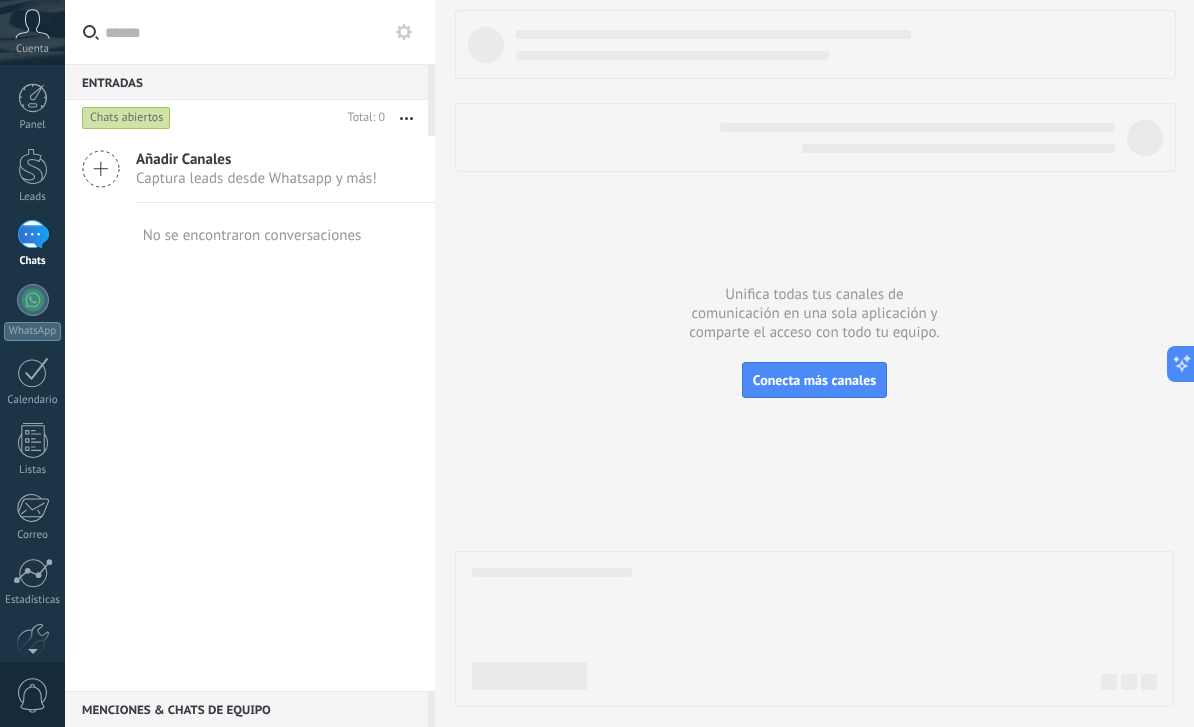 click at bounding box center (32, 24) 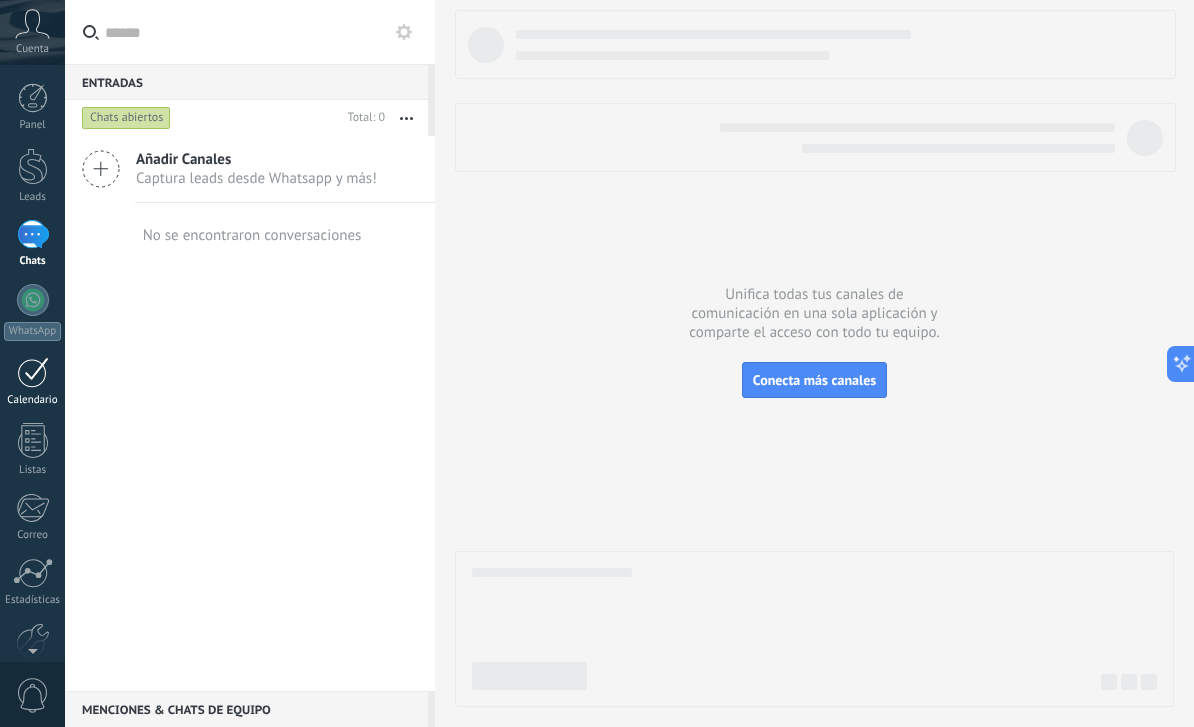 click on "Calendario" at bounding box center [32, 382] 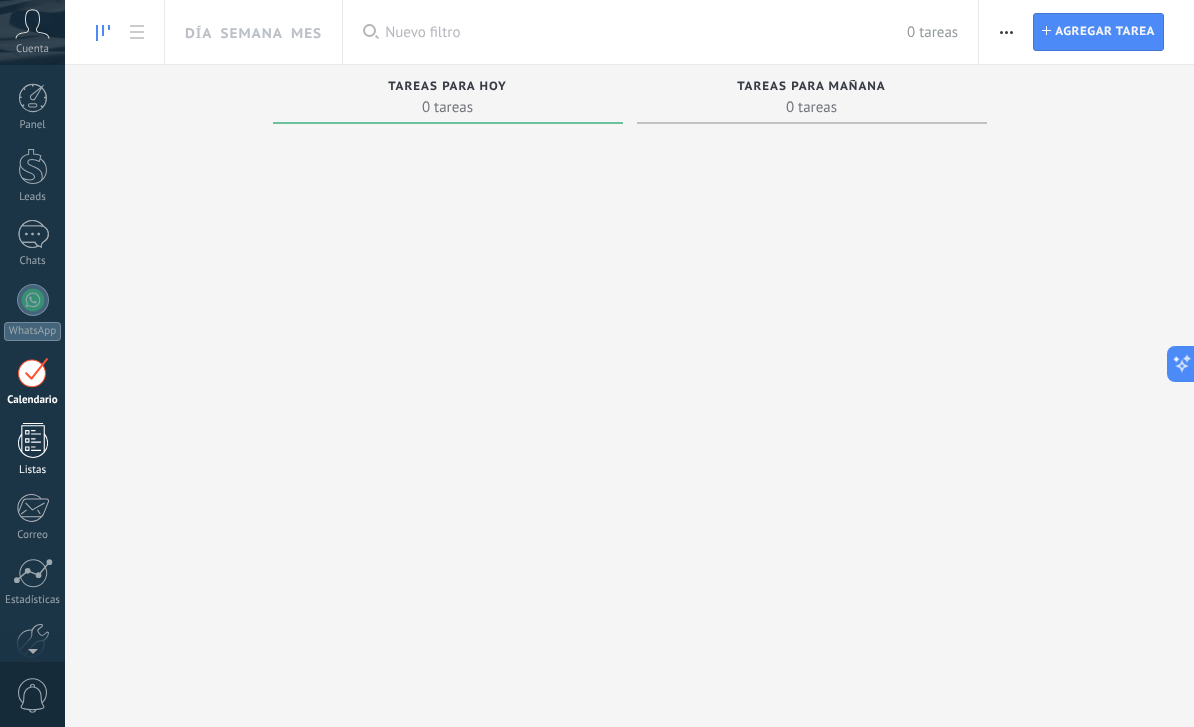 click at bounding box center [33, 440] 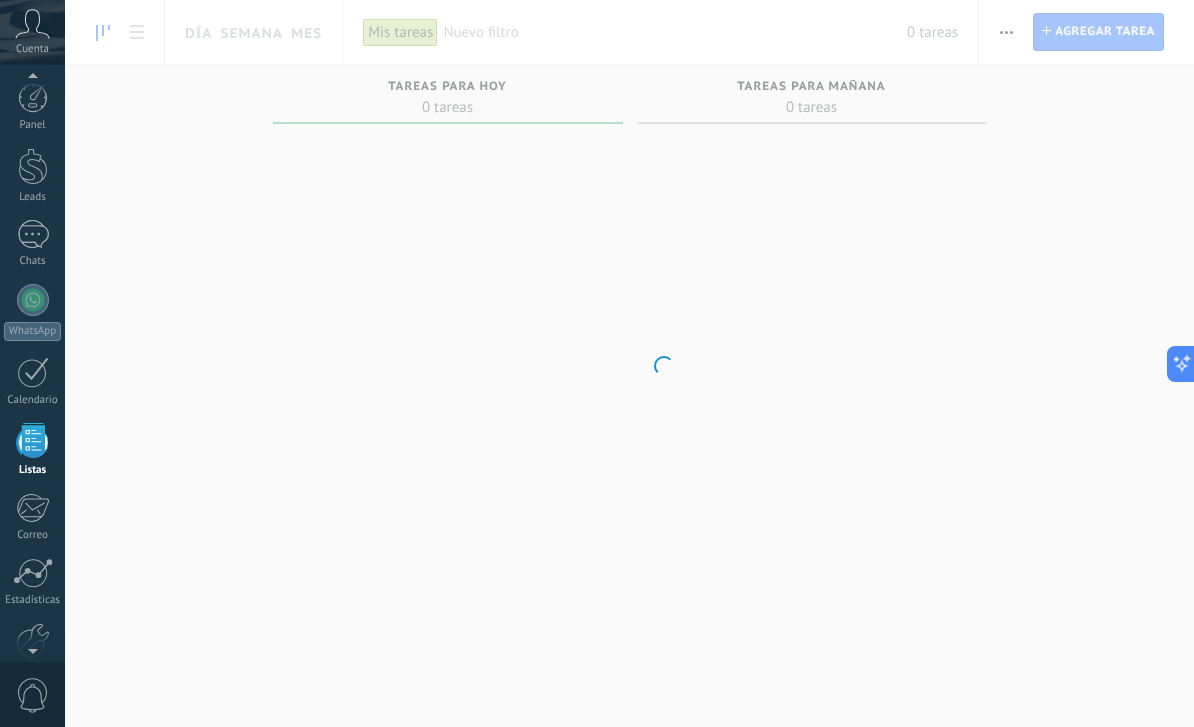 scroll, scrollTop: 52, scrollLeft: 0, axis: vertical 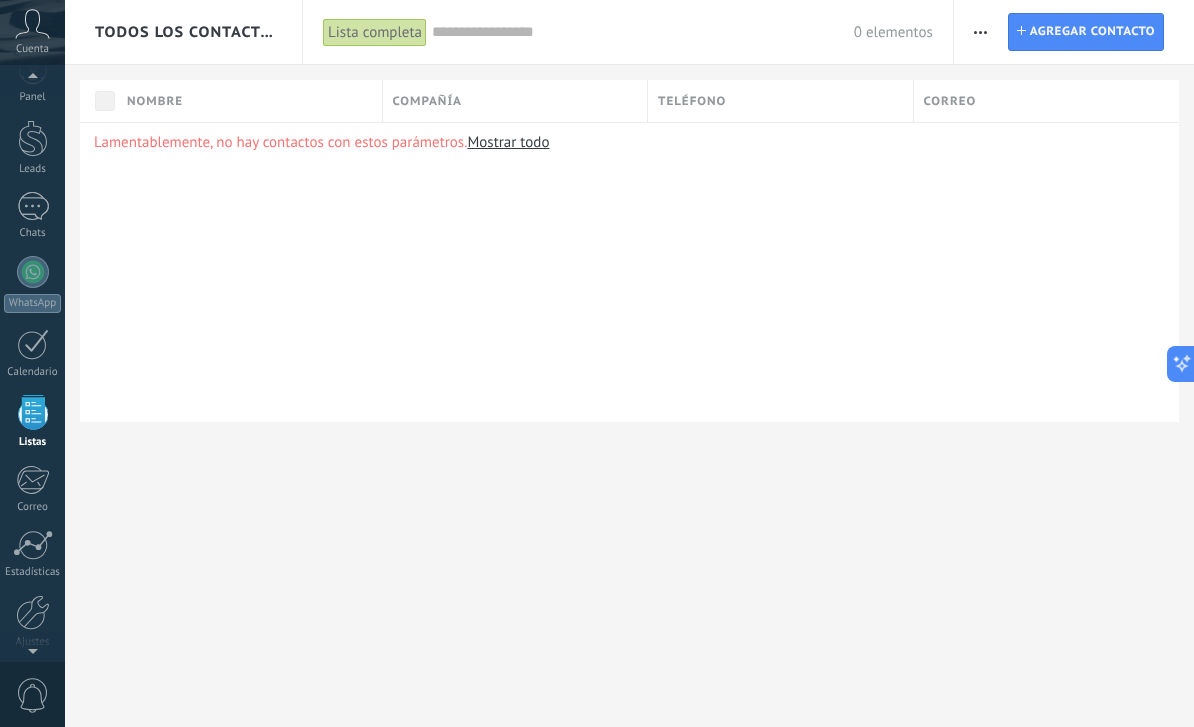click at bounding box center (32, 24) 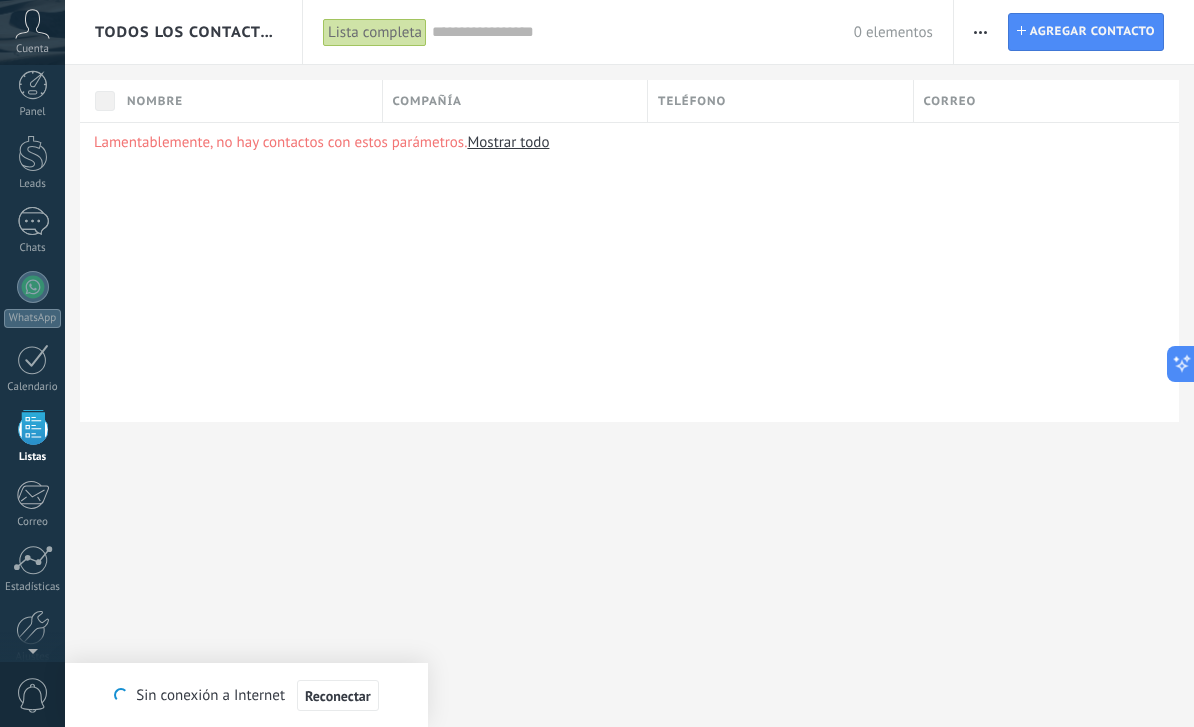 scroll, scrollTop: 0, scrollLeft: 0, axis: both 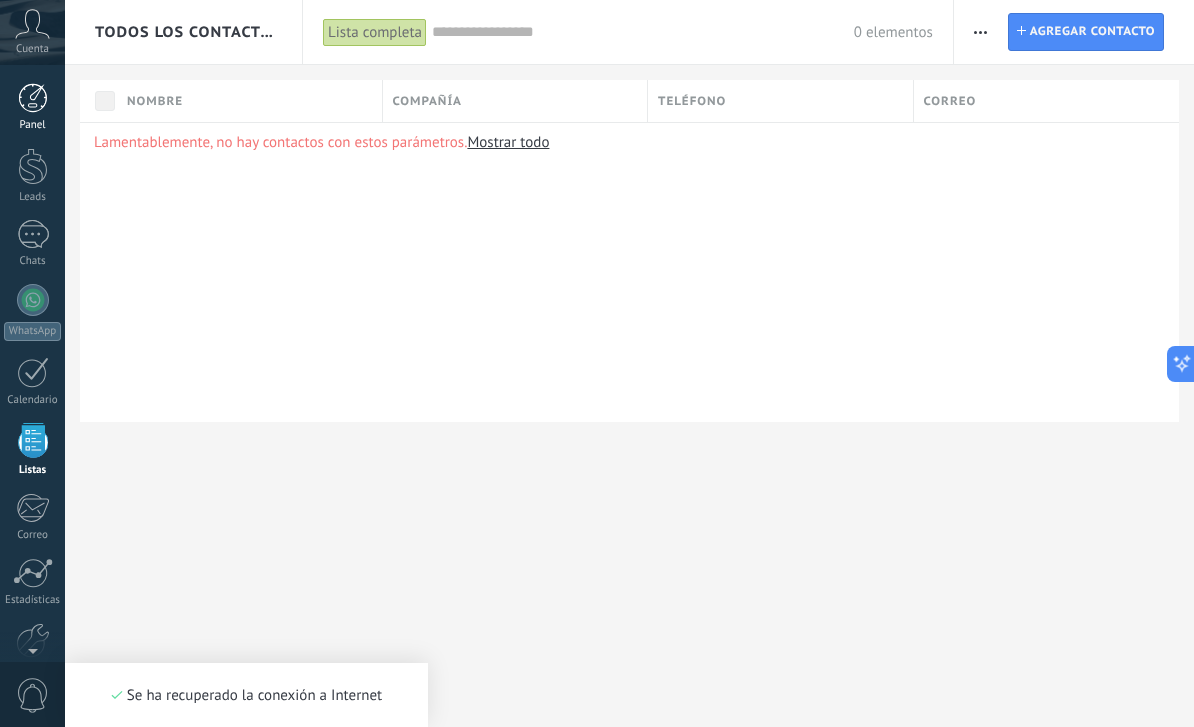 click on "Panel" at bounding box center [32, 107] 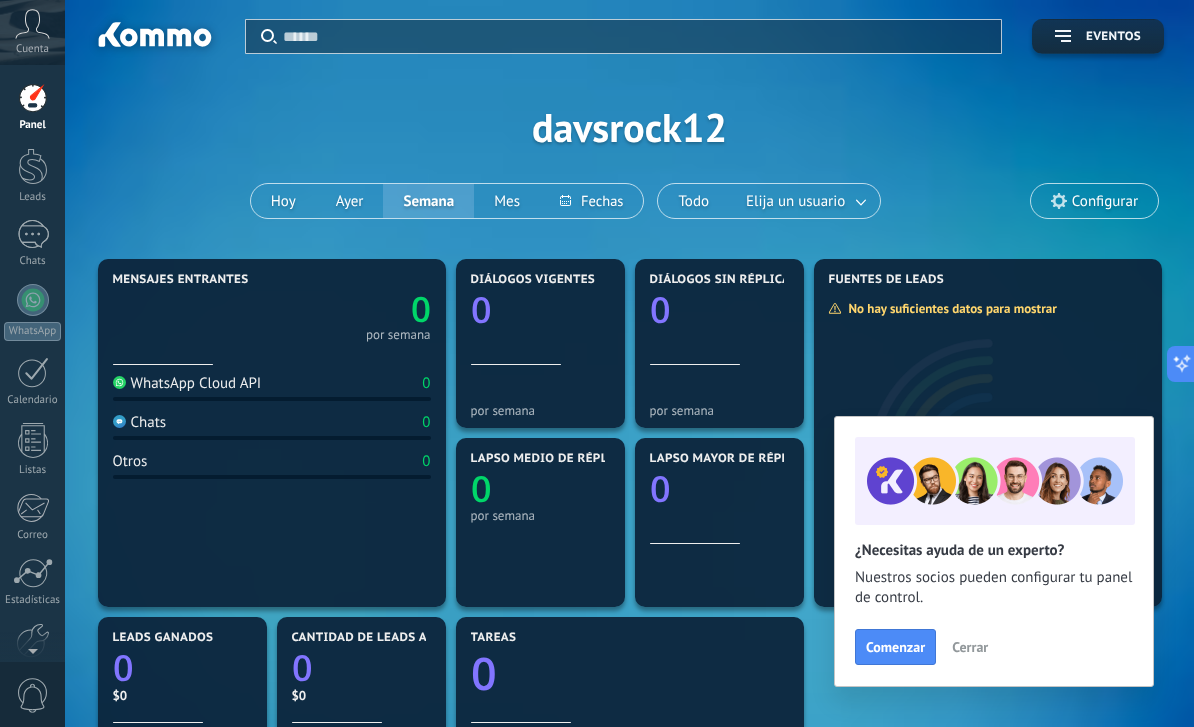 click on "Panel
Leads
Chats
WhatsApp
Clientes" at bounding box center [32, 425] 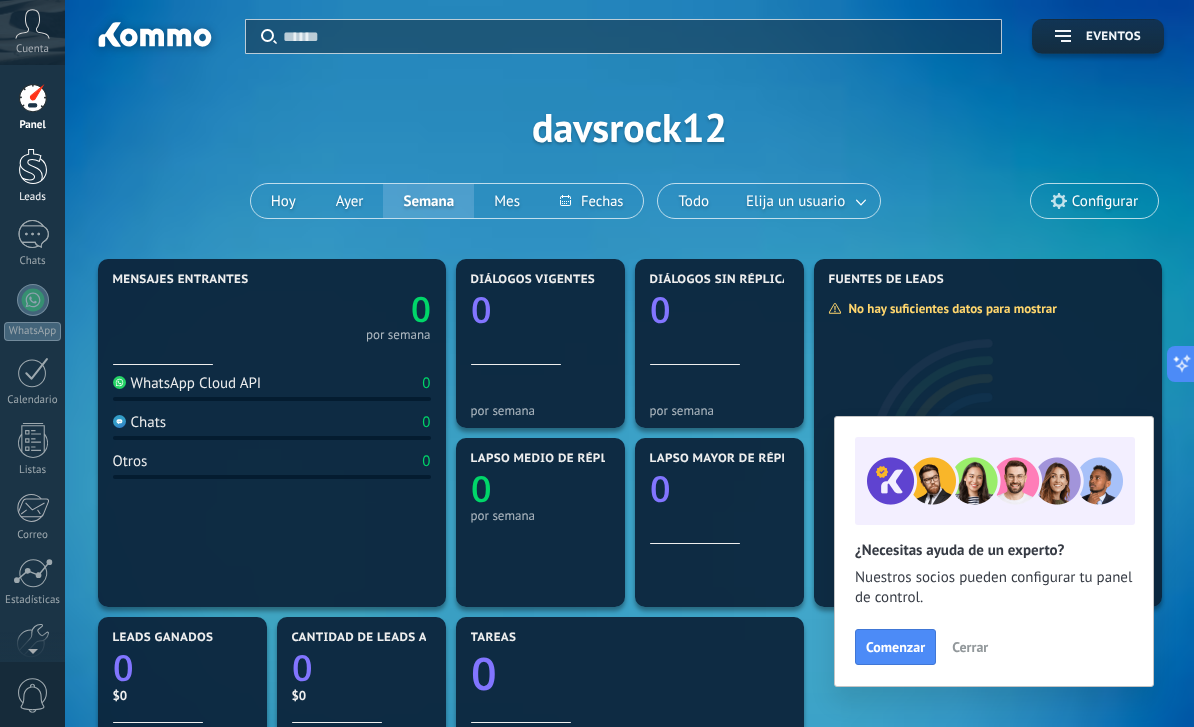 click at bounding box center (33, 166) 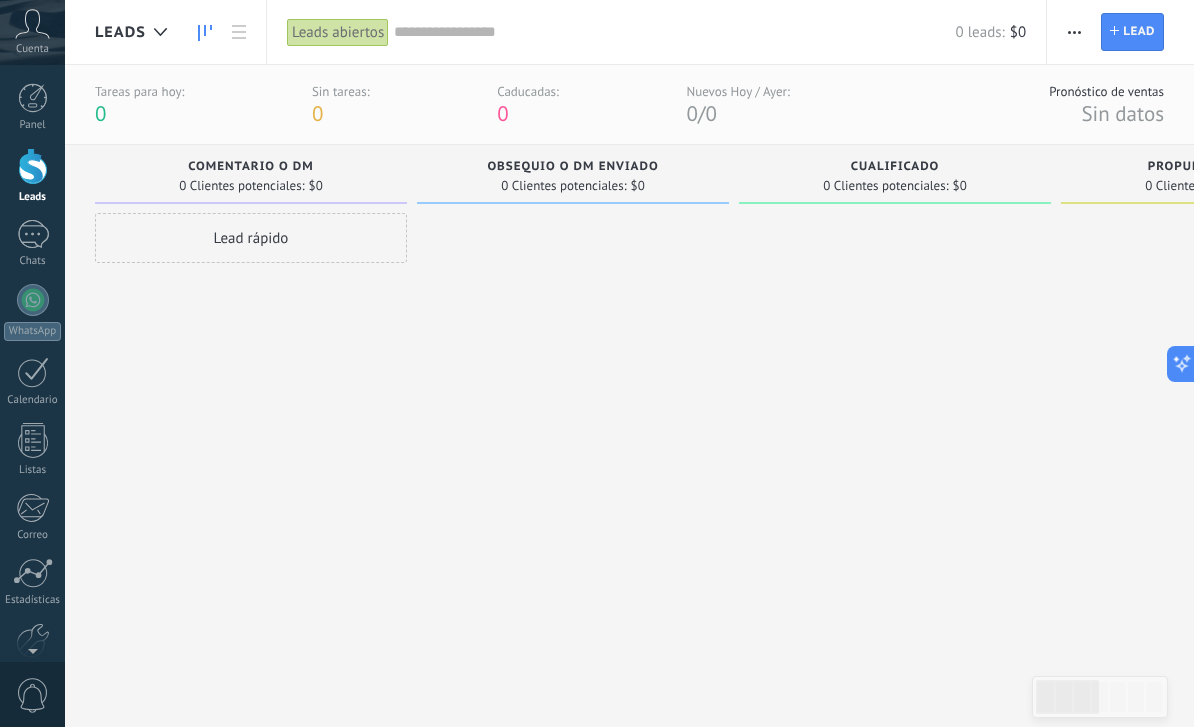 click at bounding box center [205, 33] 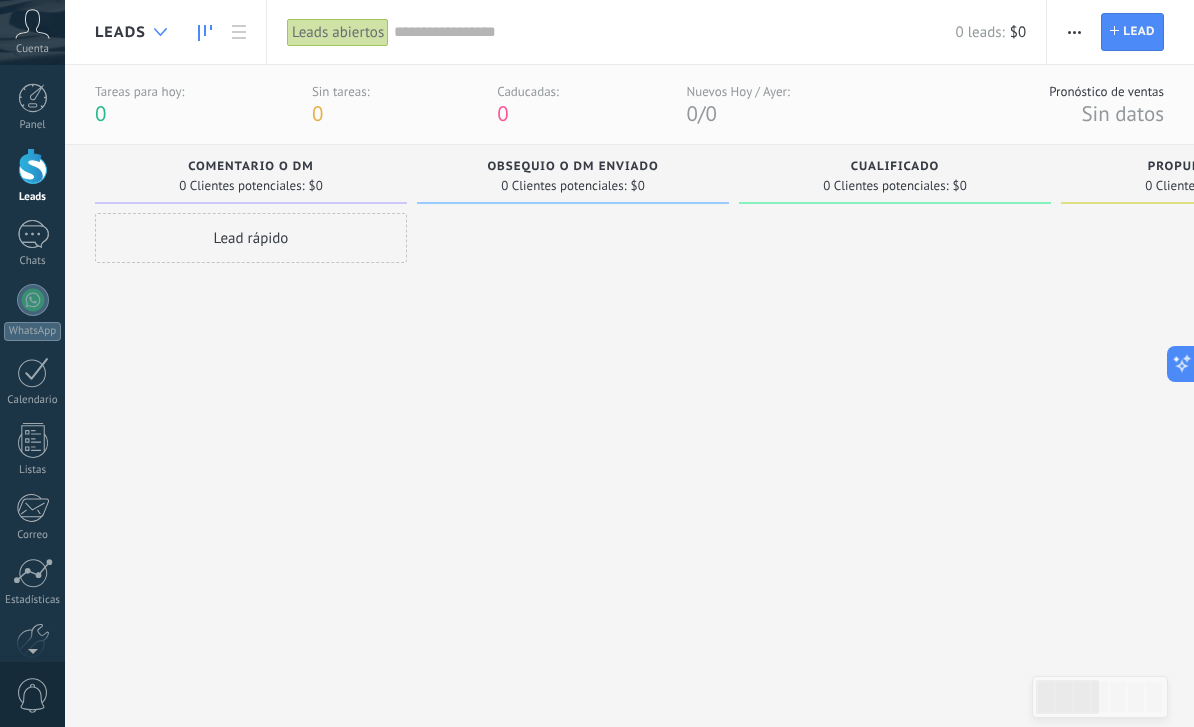 click at bounding box center (160, 32) 